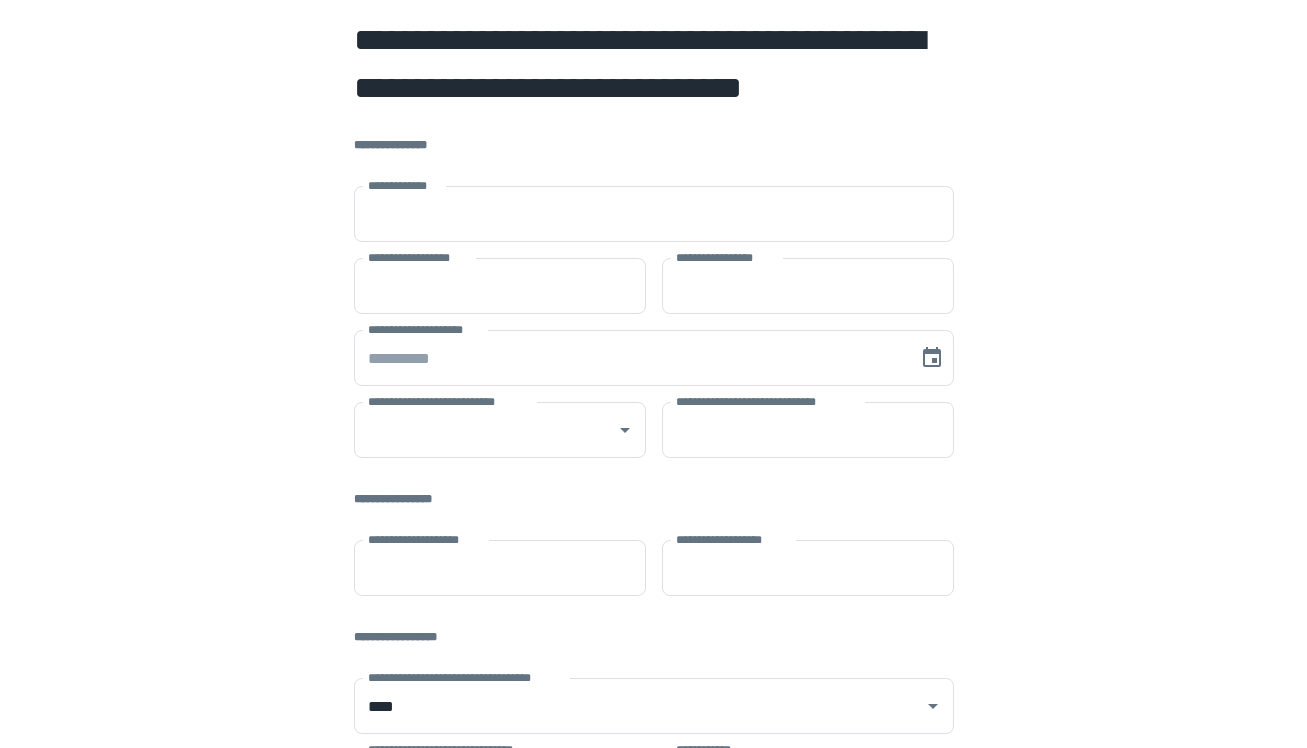 scroll, scrollTop: 0, scrollLeft: 0, axis: both 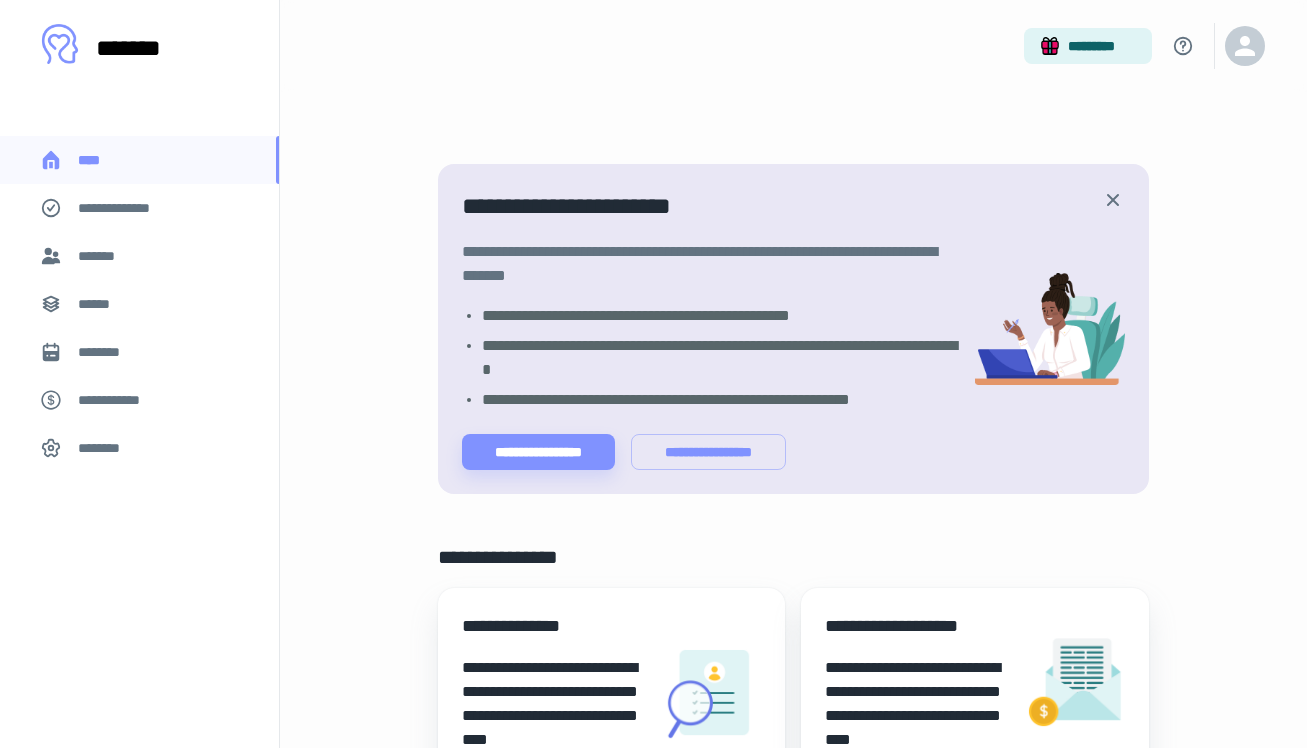 click on "*******" at bounding box center [139, 256] 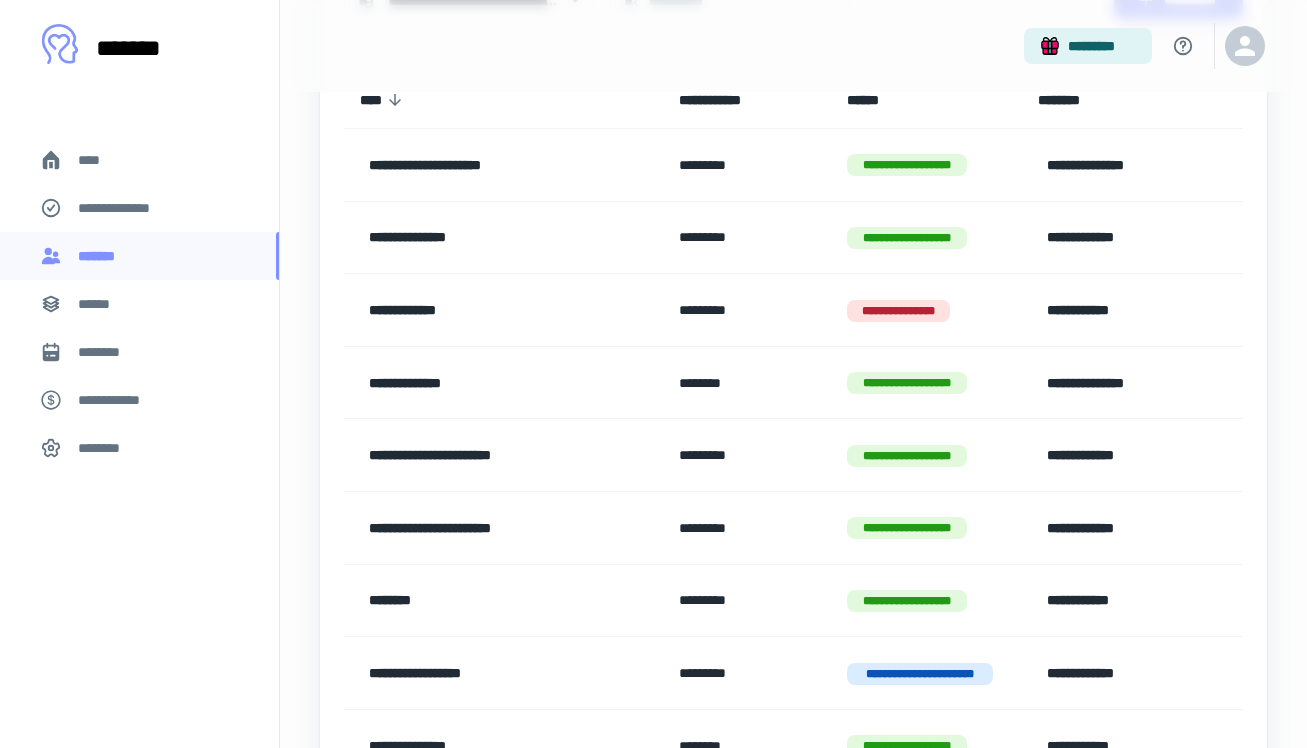 scroll, scrollTop: 249, scrollLeft: 0, axis: vertical 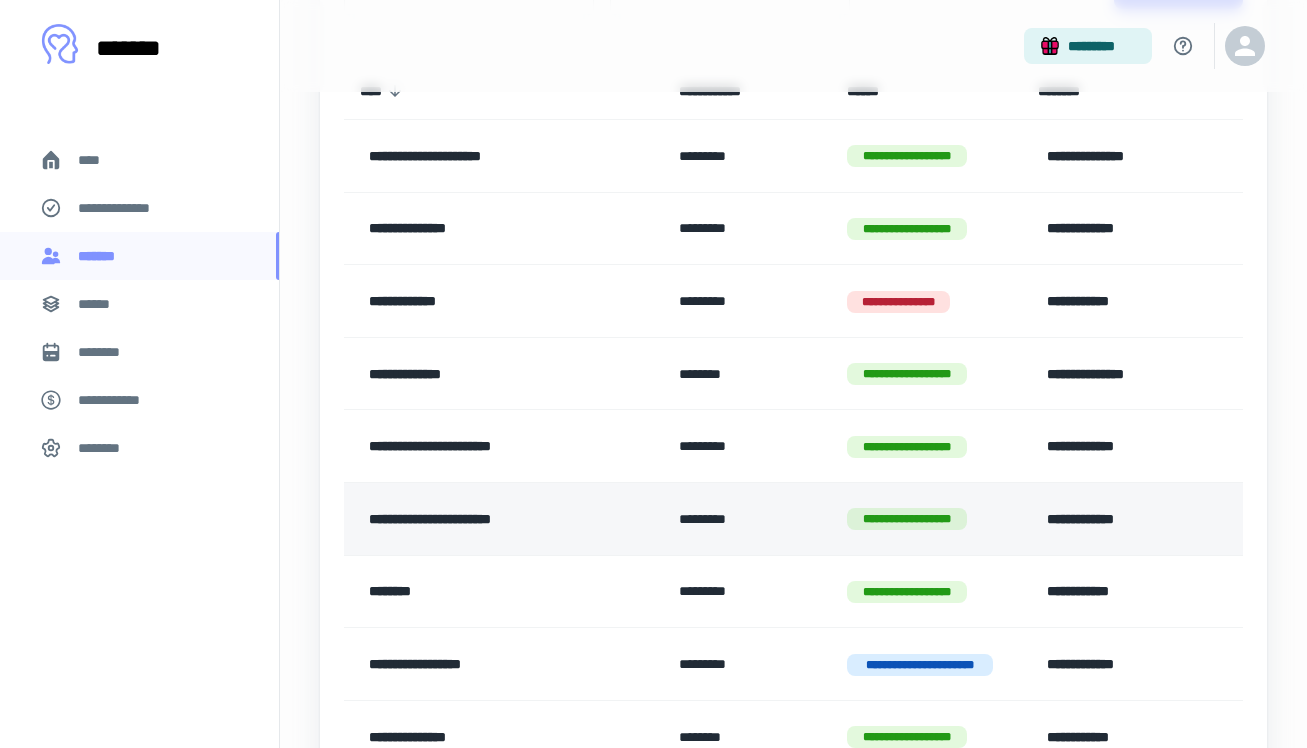click on "**********" at bounding box center (492, 519) 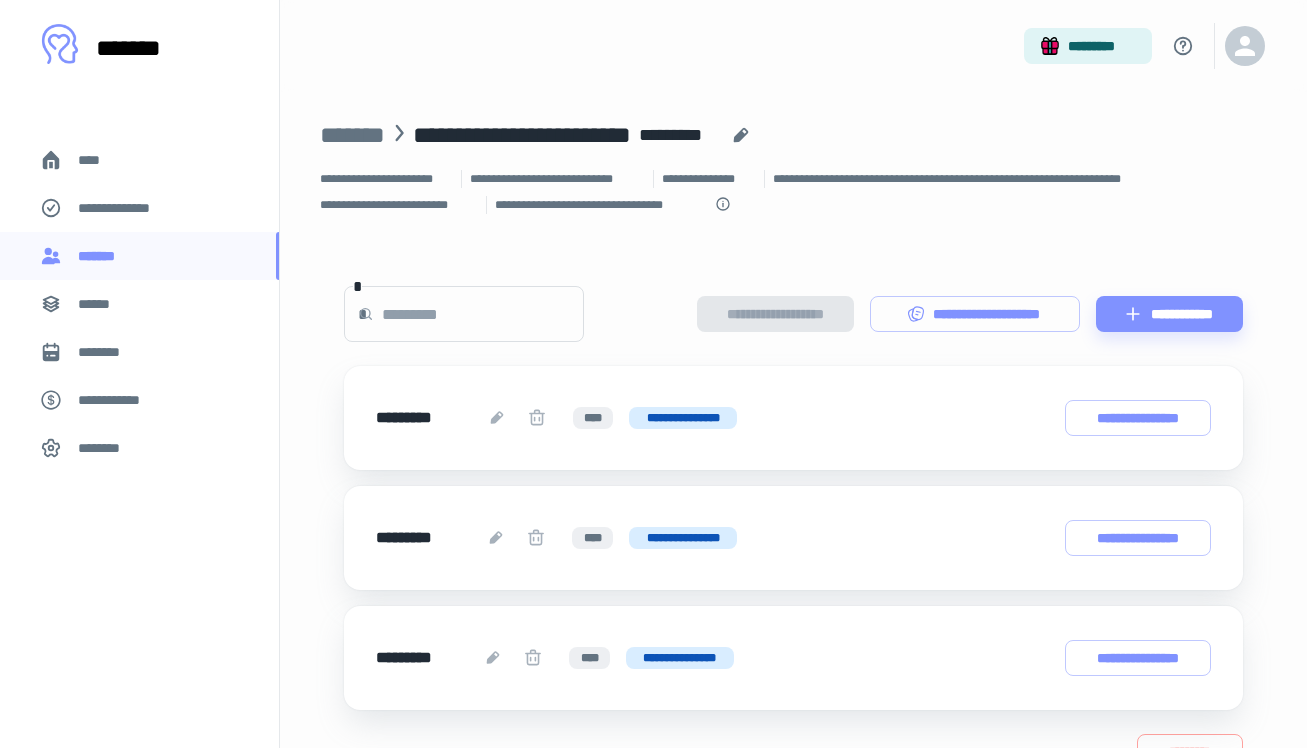 click 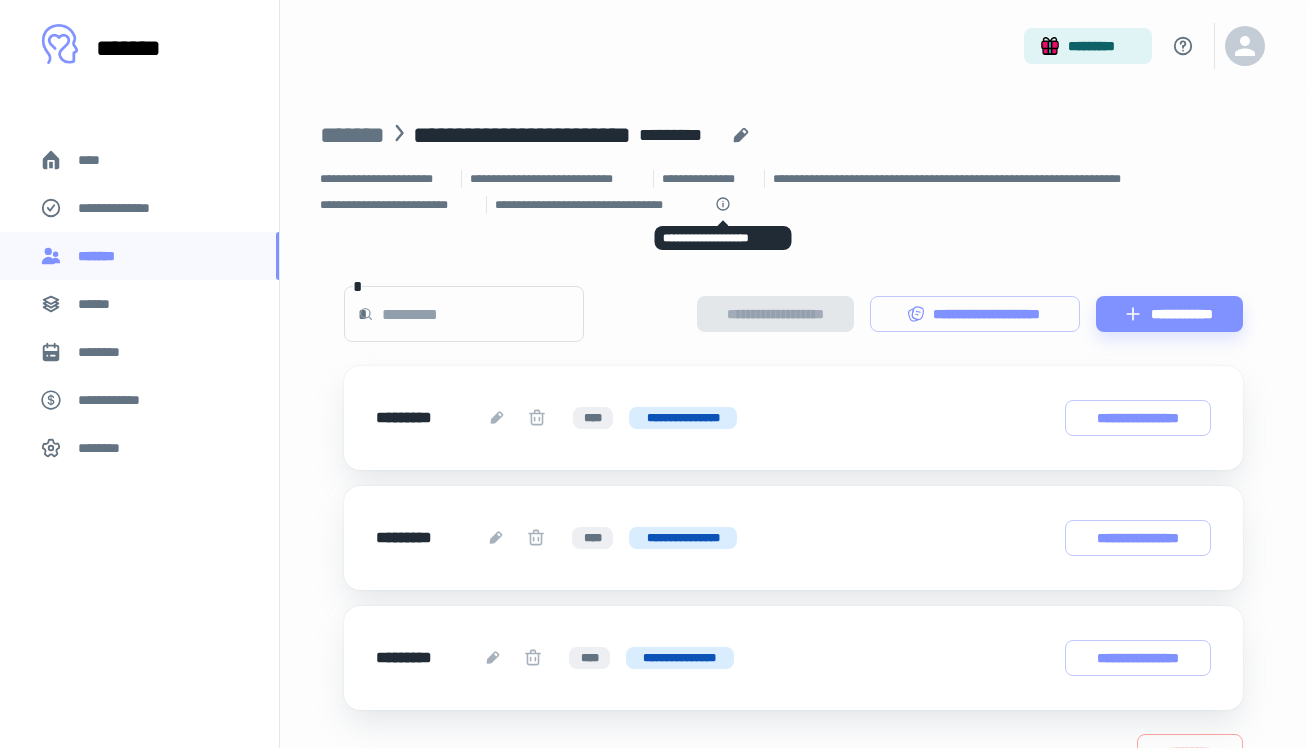 click 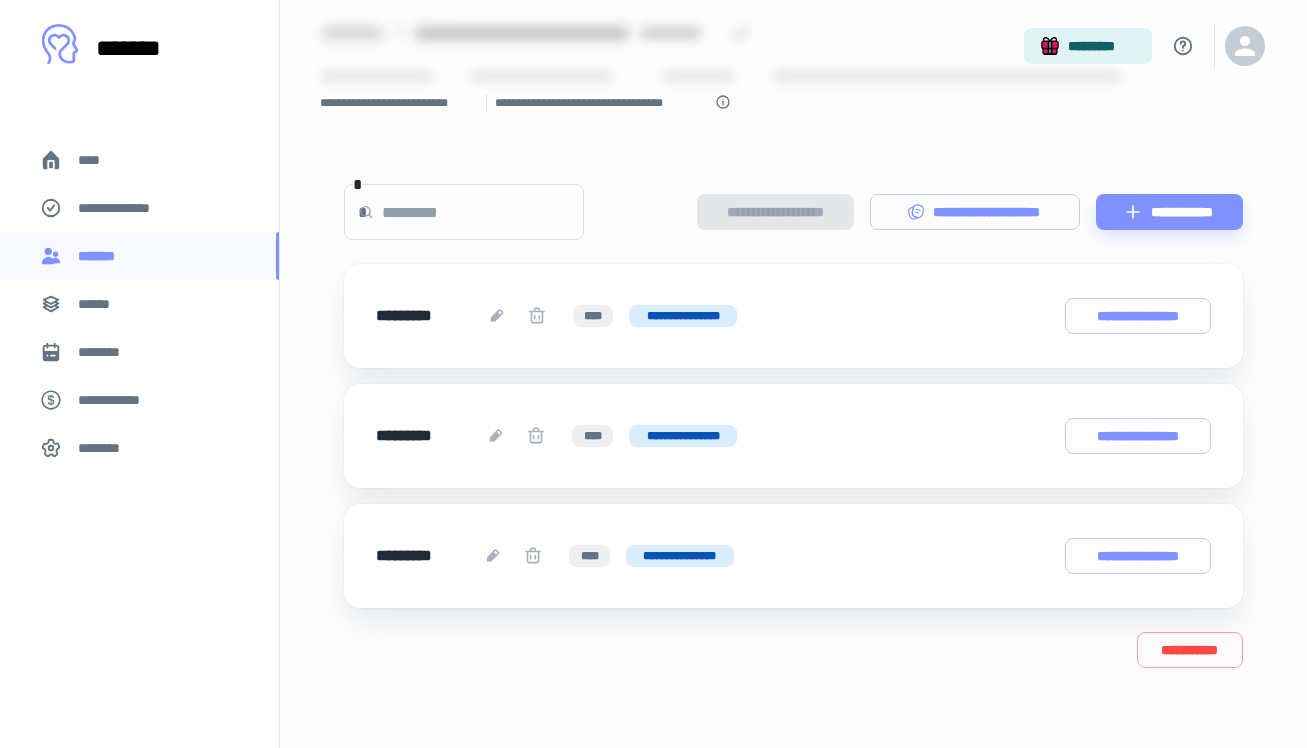 scroll, scrollTop: 102, scrollLeft: 0, axis: vertical 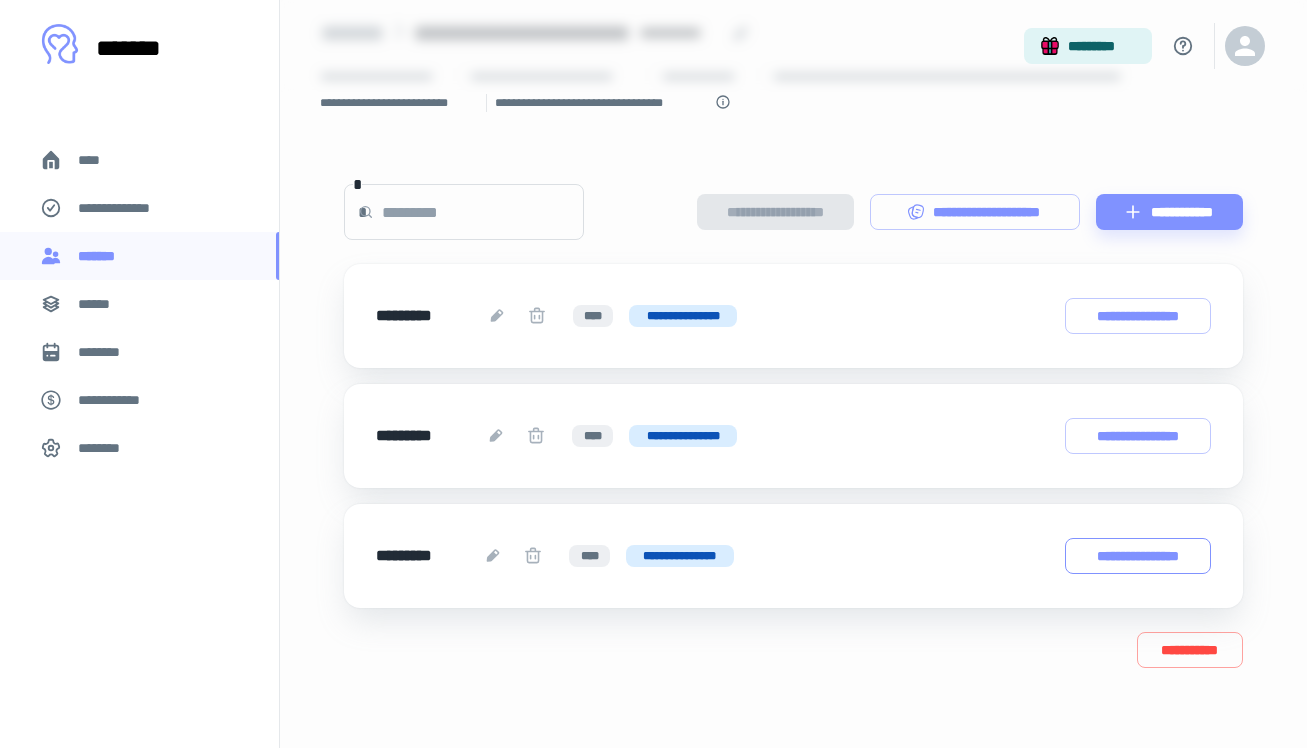 click on "**********" at bounding box center [1138, 556] 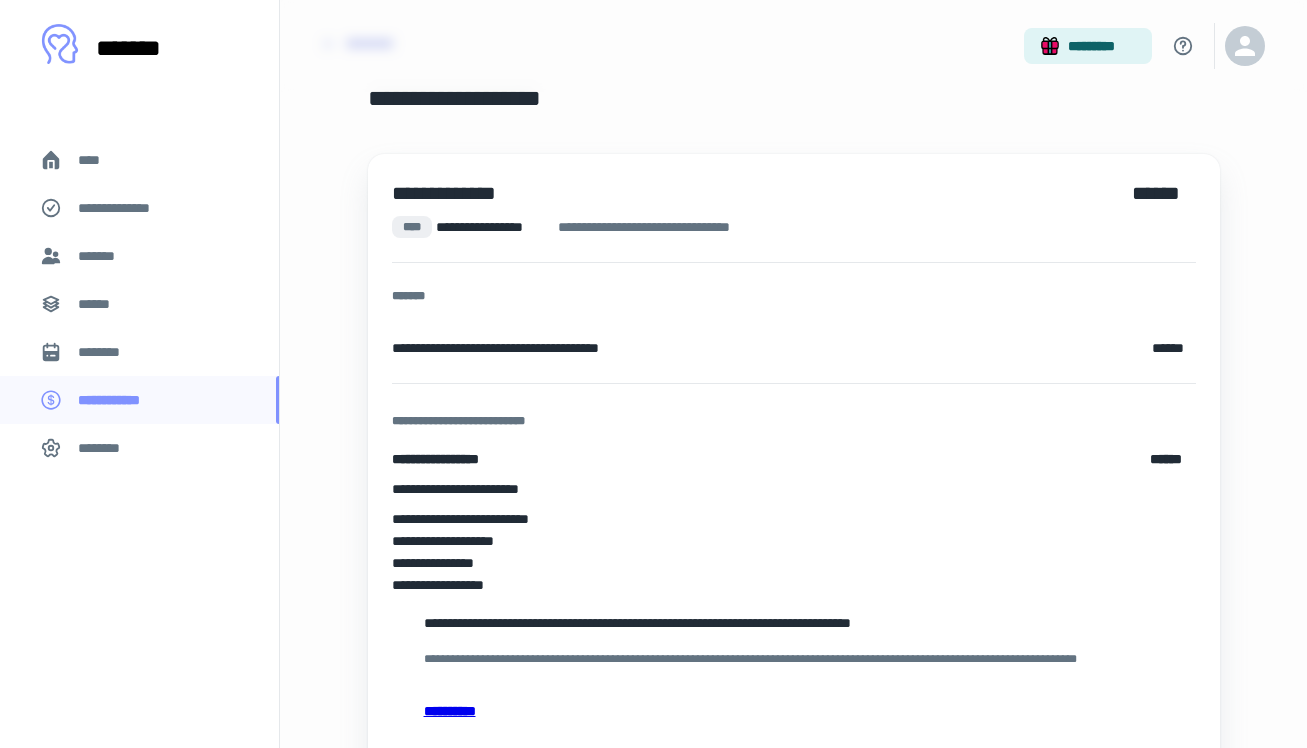 scroll, scrollTop: 86, scrollLeft: 0, axis: vertical 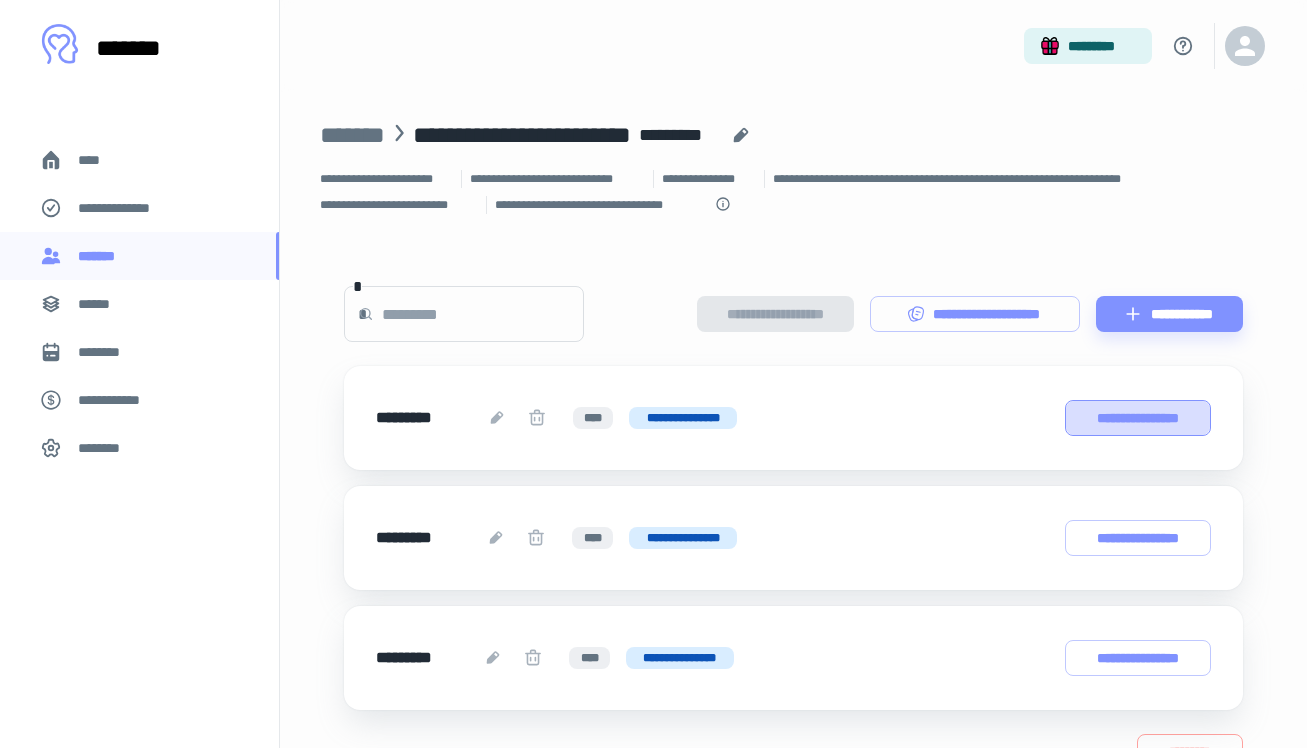 click on "**********" at bounding box center (1138, 418) 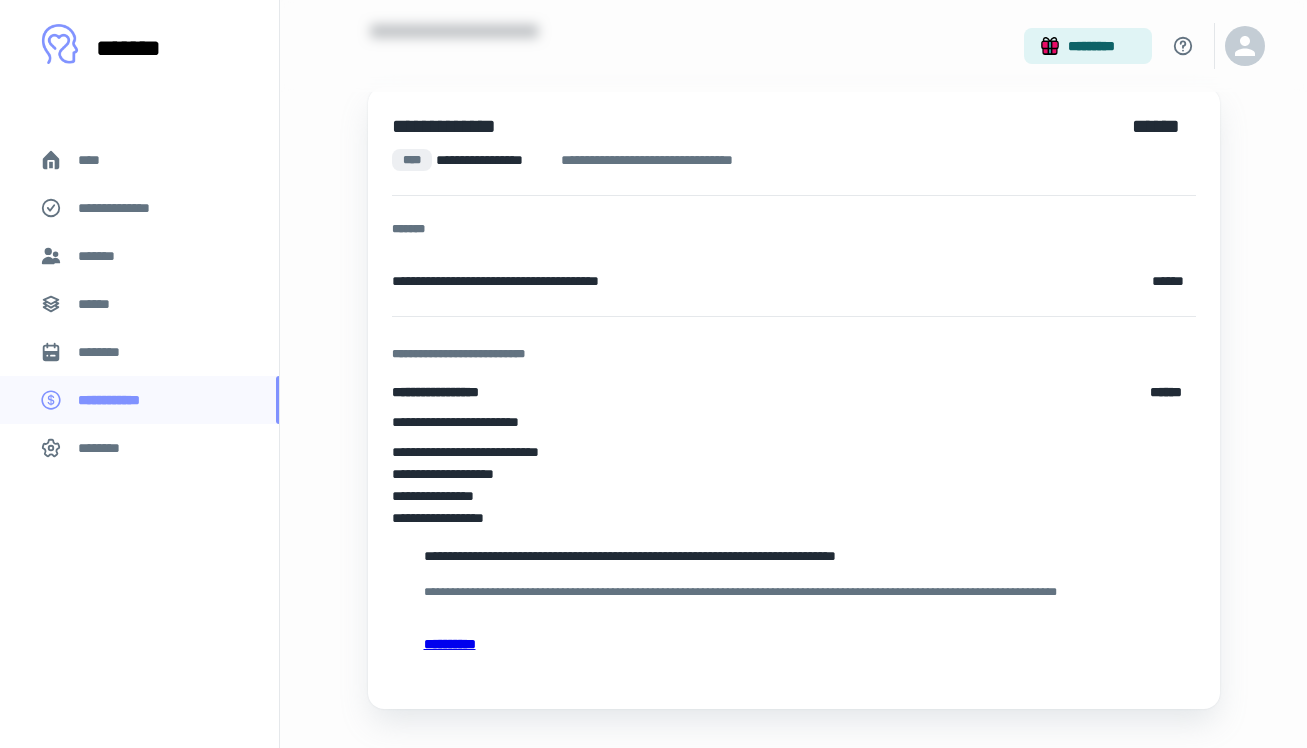 scroll, scrollTop: 152, scrollLeft: 0, axis: vertical 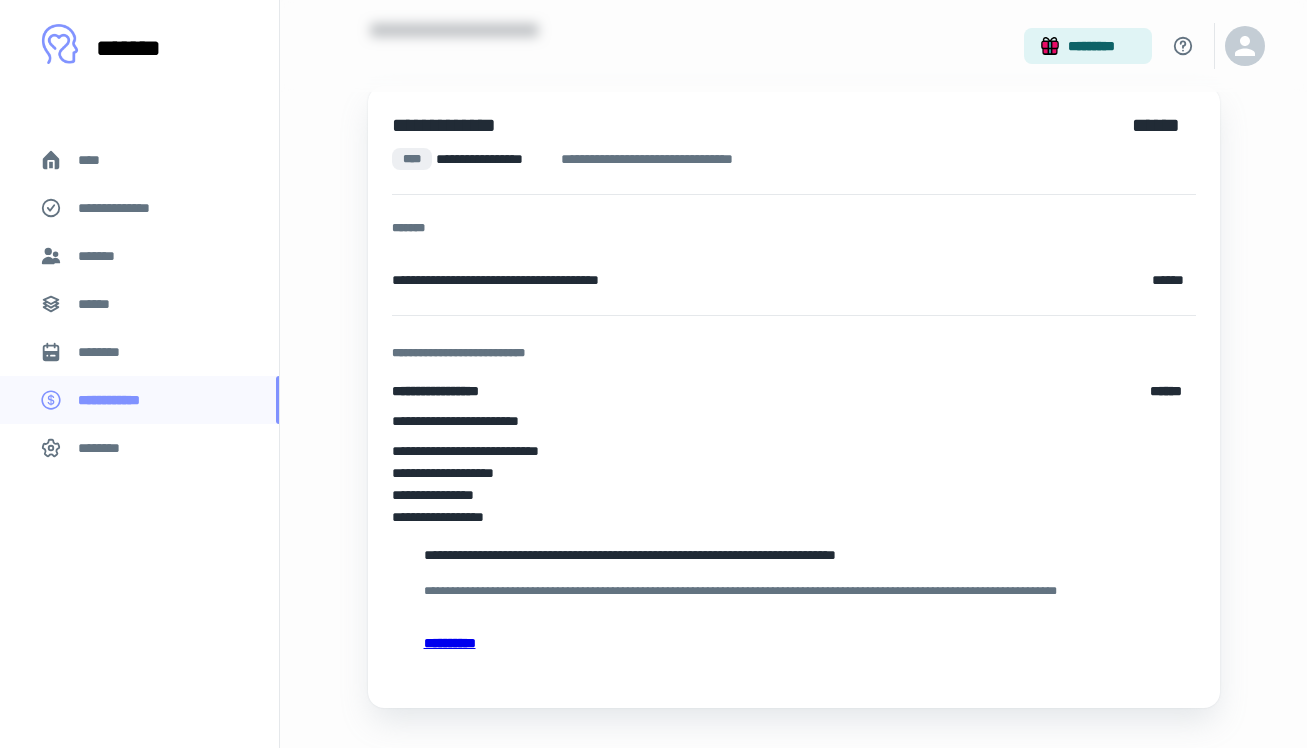 click on "**********" at bounding box center (794, 643) 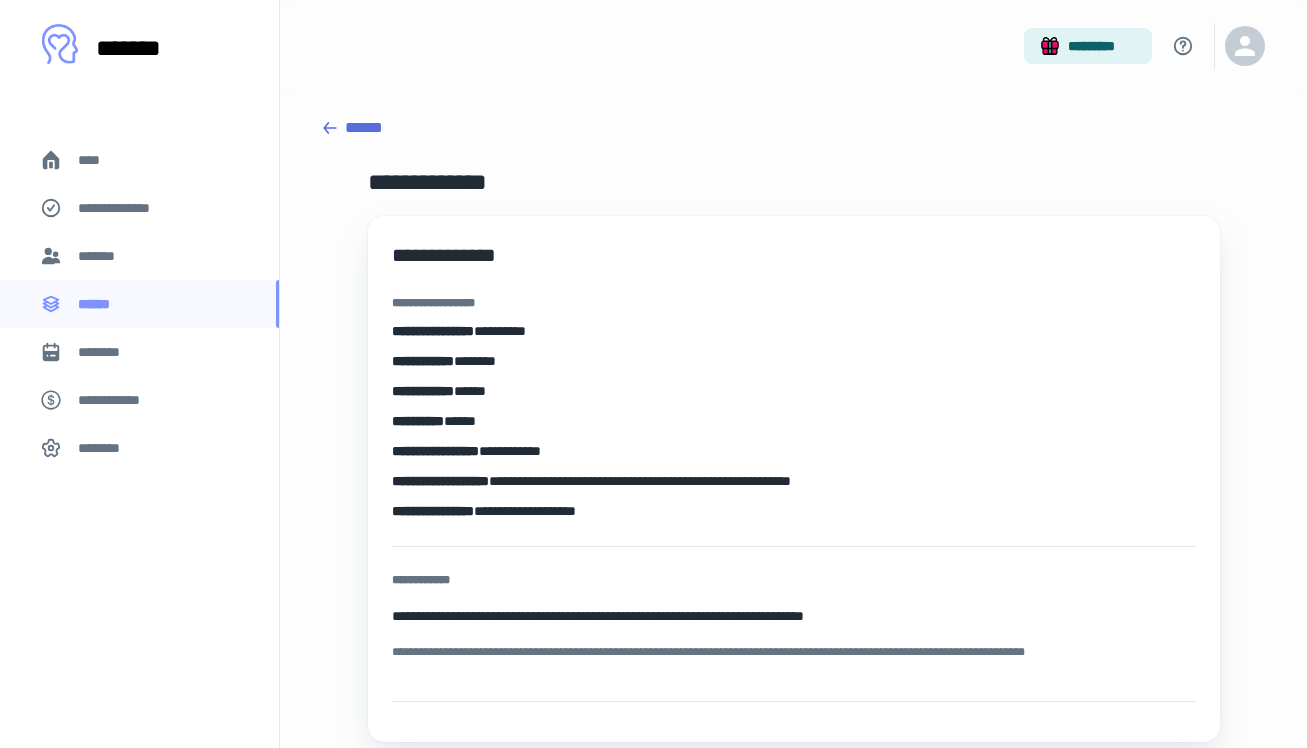 scroll, scrollTop: 0, scrollLeft: 0, axis: both 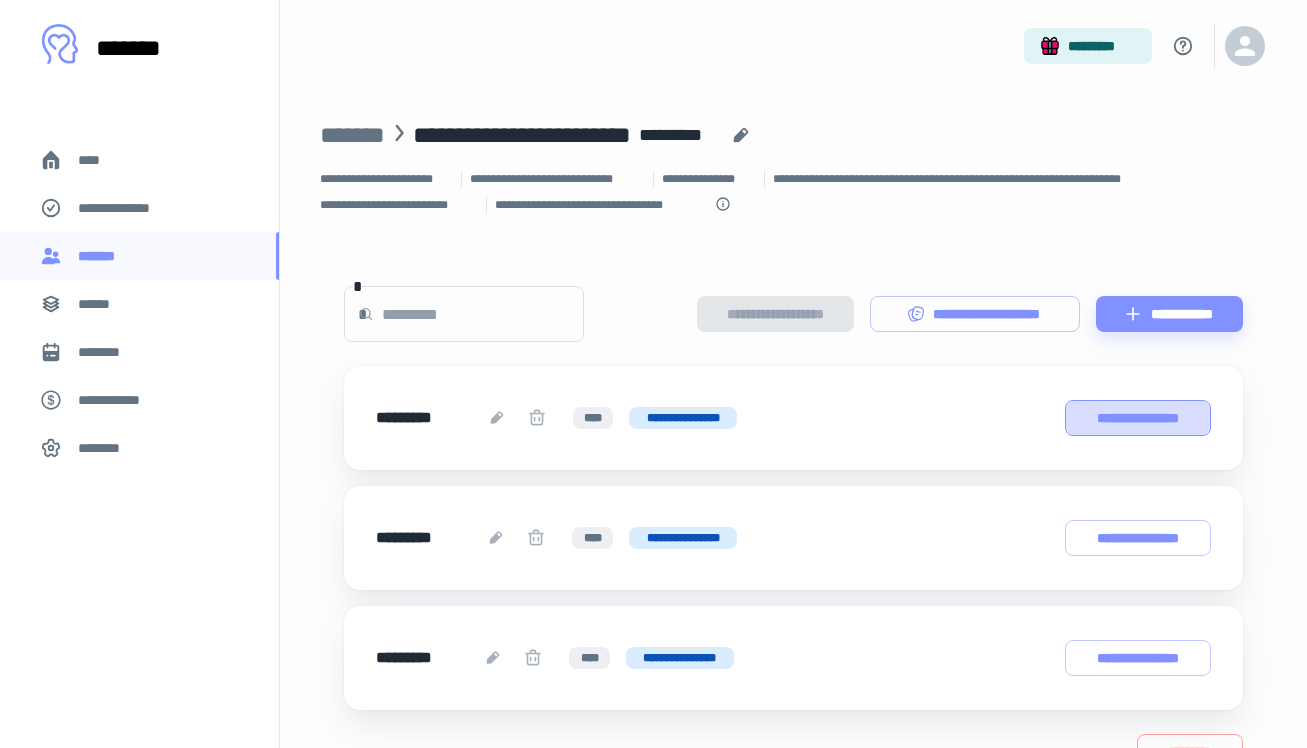 click on "**********" at bounding box center (1138, 418) 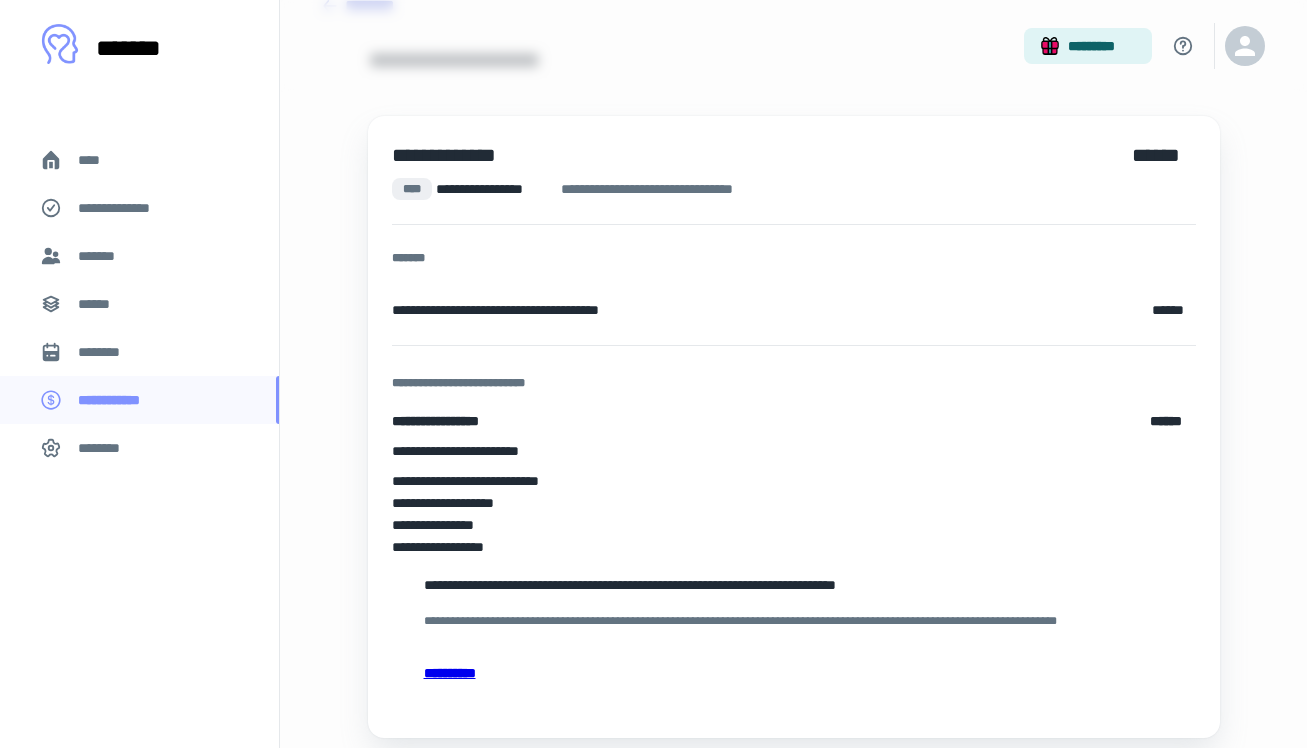 scroll, scrollTop: 126, scrollLeft: 0, axis: vertical 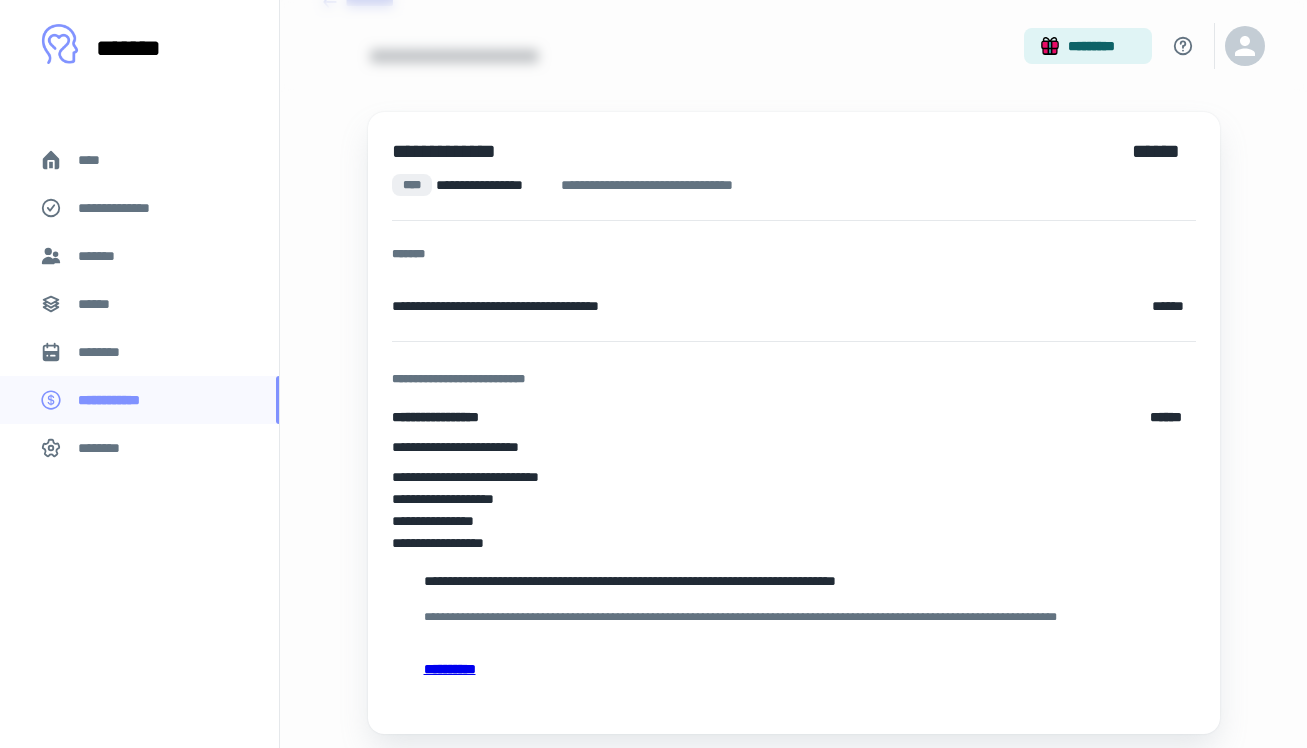 click on "*******" at bounding box center [101, 256] 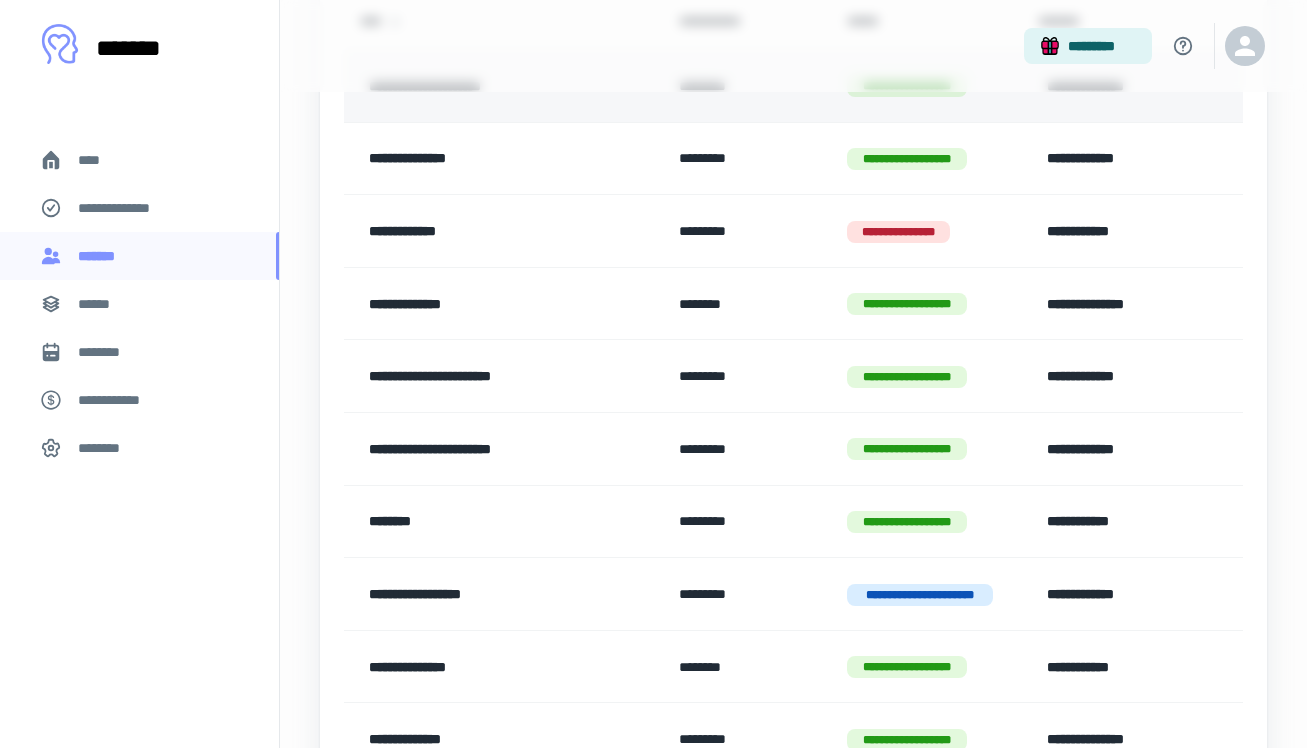 scroll, scrollTop: 313, scrollLeft: 0, axis: vertical 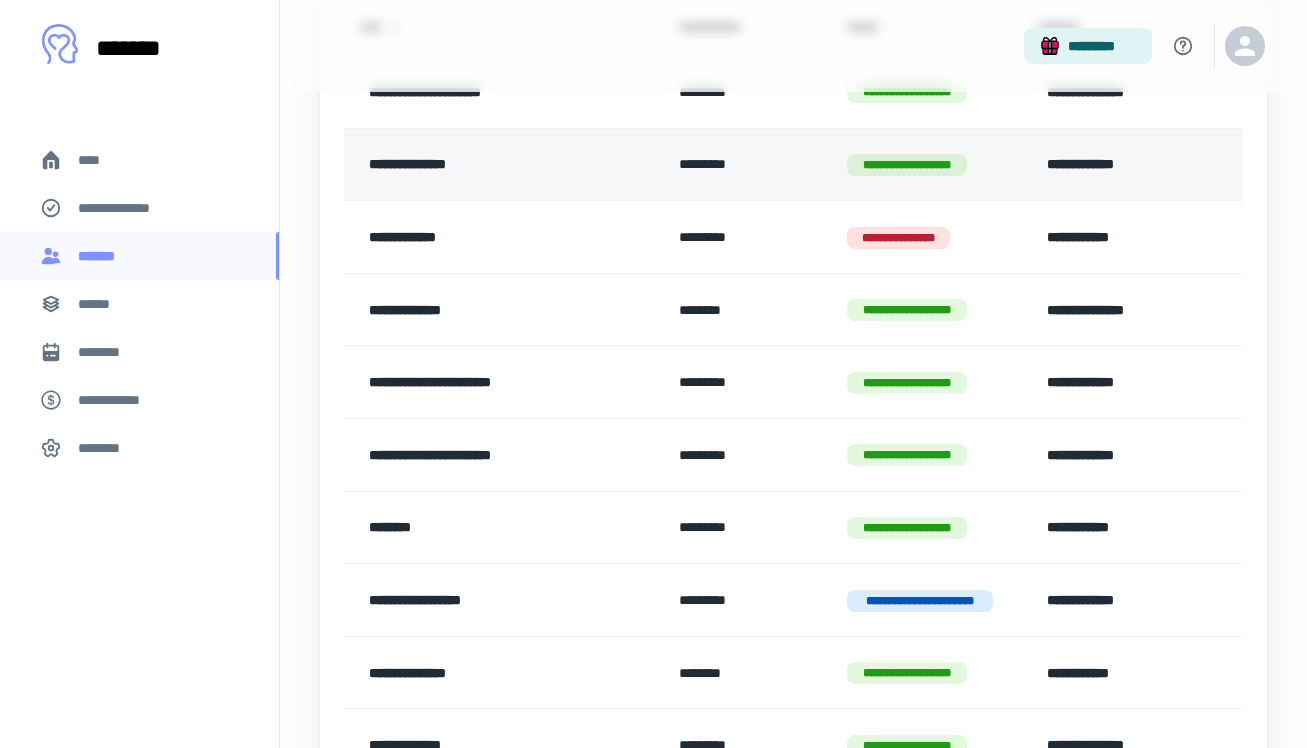 click on "**********" at bounding box center [492, 165] 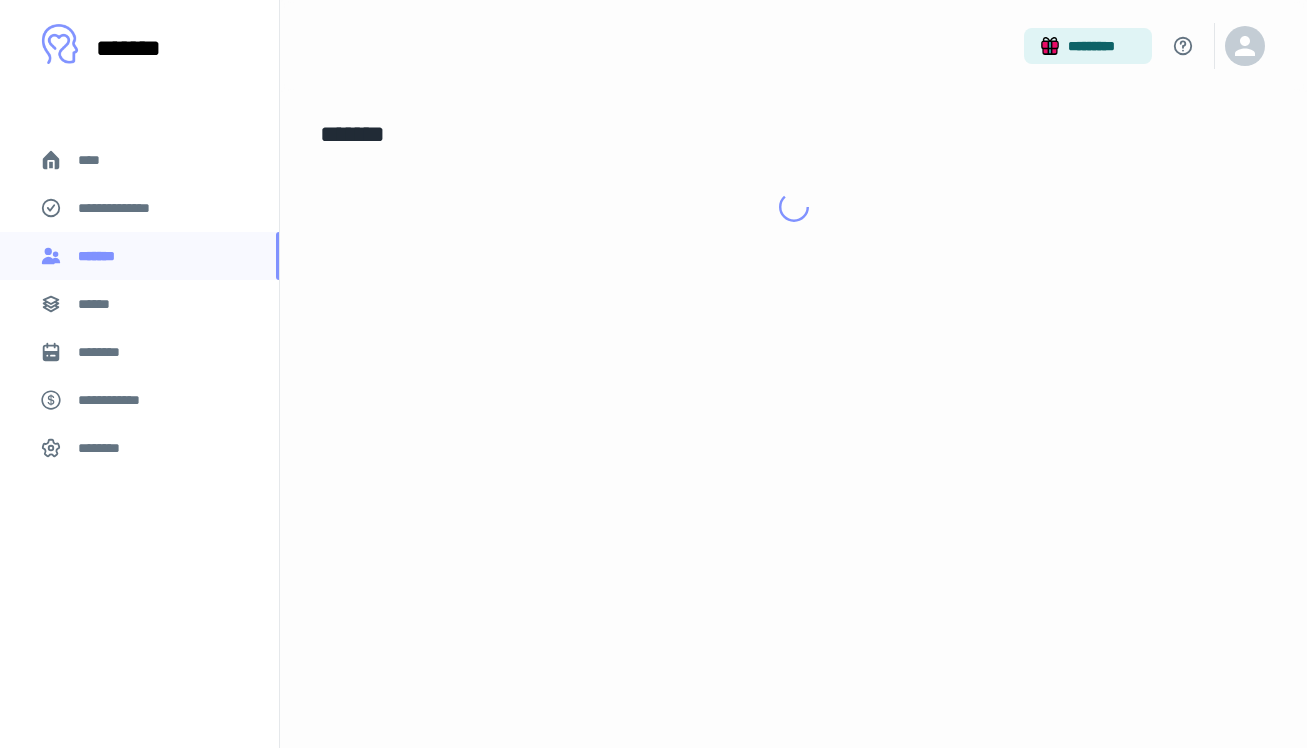 scroll, scrollTop: 0, scrollLeft: 0, axis: both 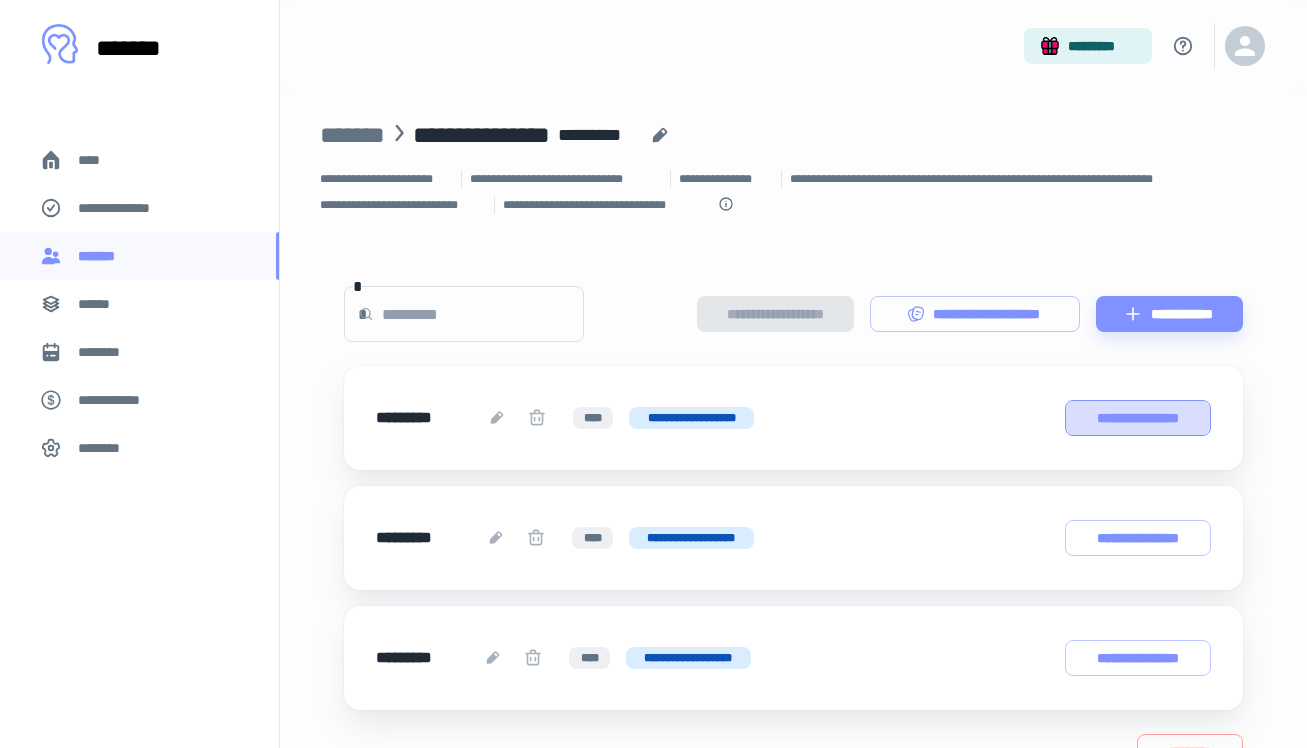 click on "**********" at bounding box center [1138, 418] 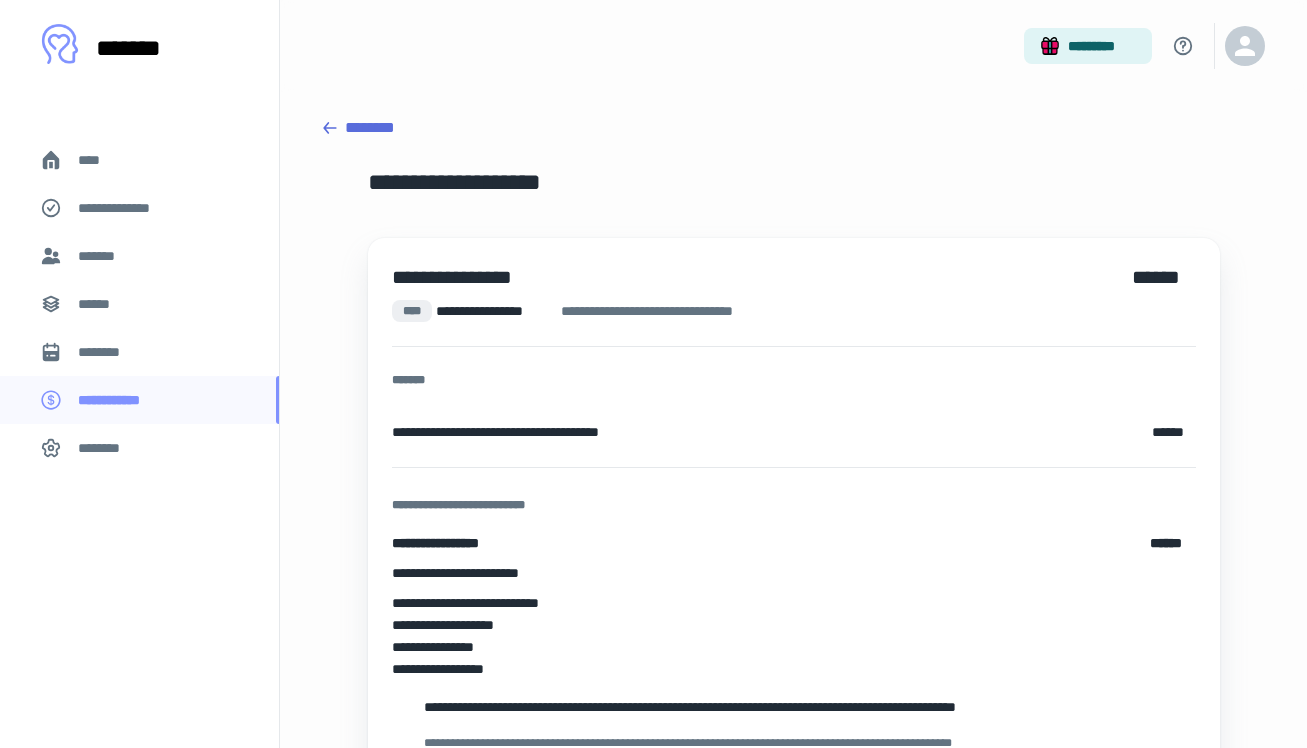 scroll, scrollTop: 0, scrollLeft: 0, axis: both 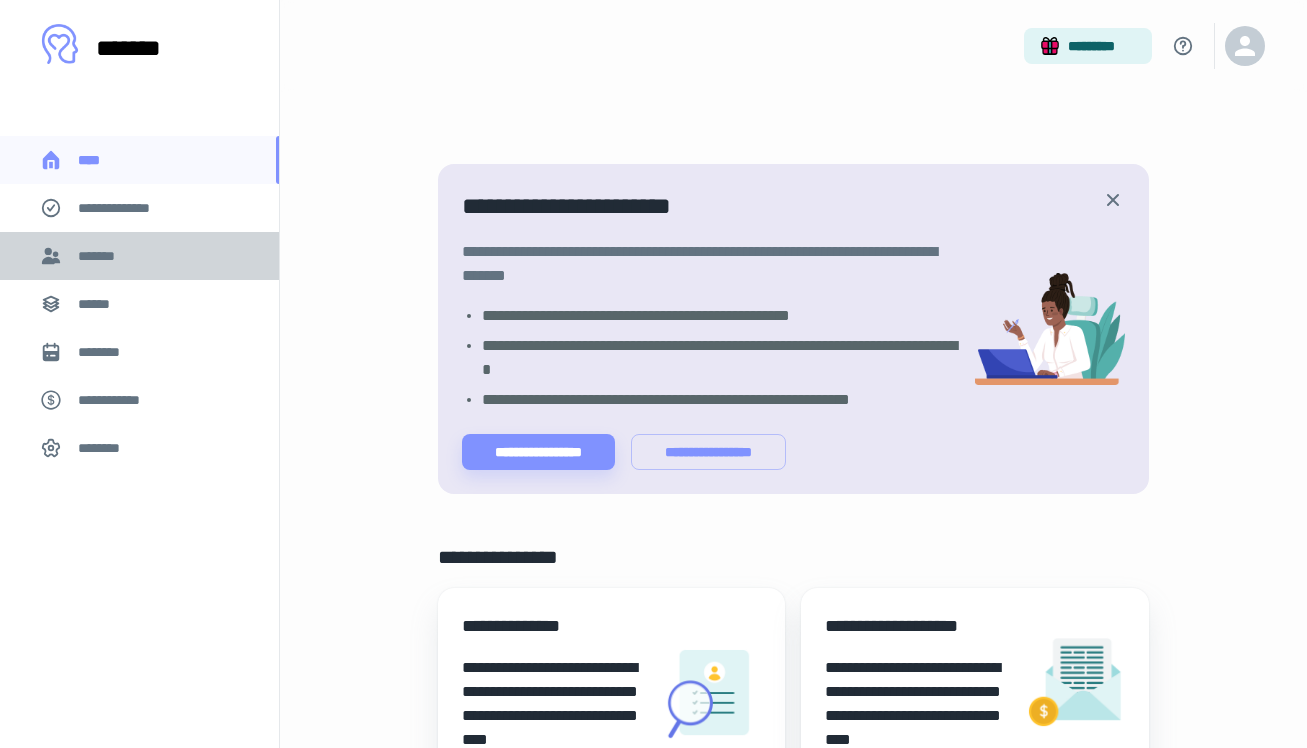click on "*******" at bounding box center [139, 256] 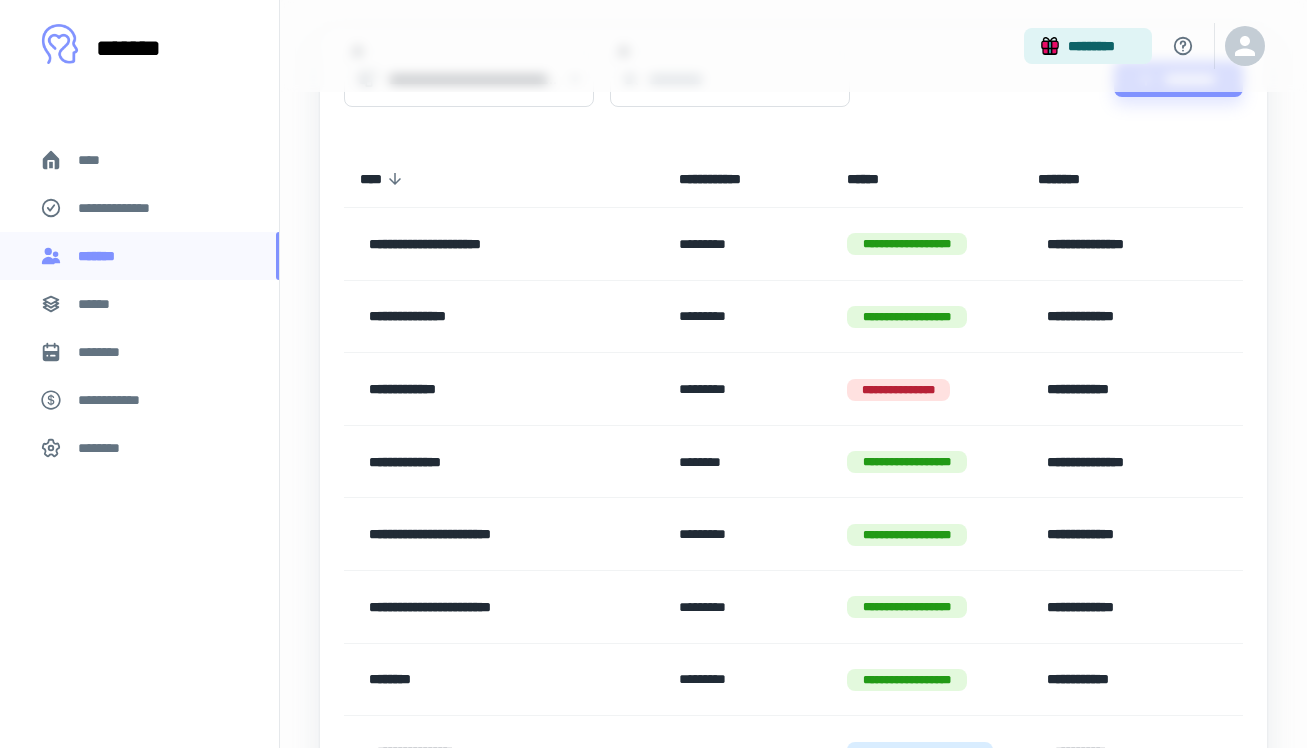 scroll, scrollTop: 192, scrollLeft: 0, axis: vertical 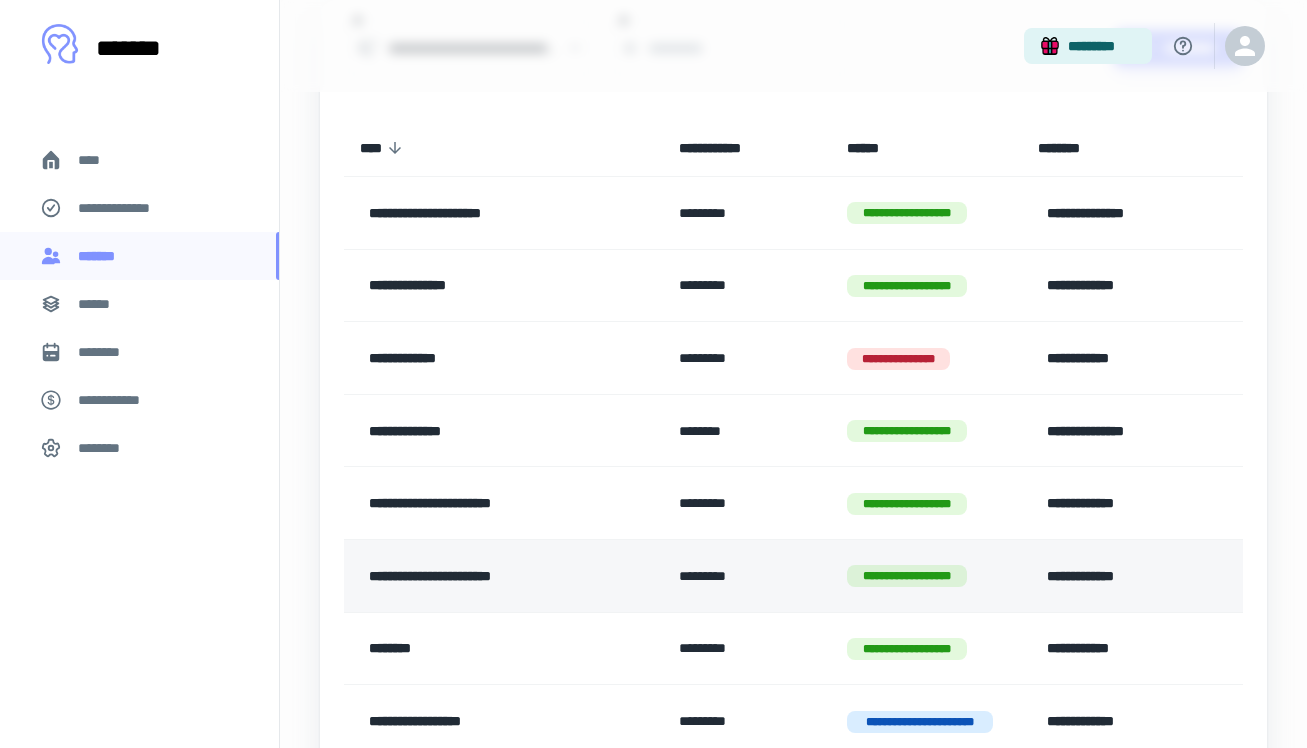 click on "**********" at bounding box center (492, 576) 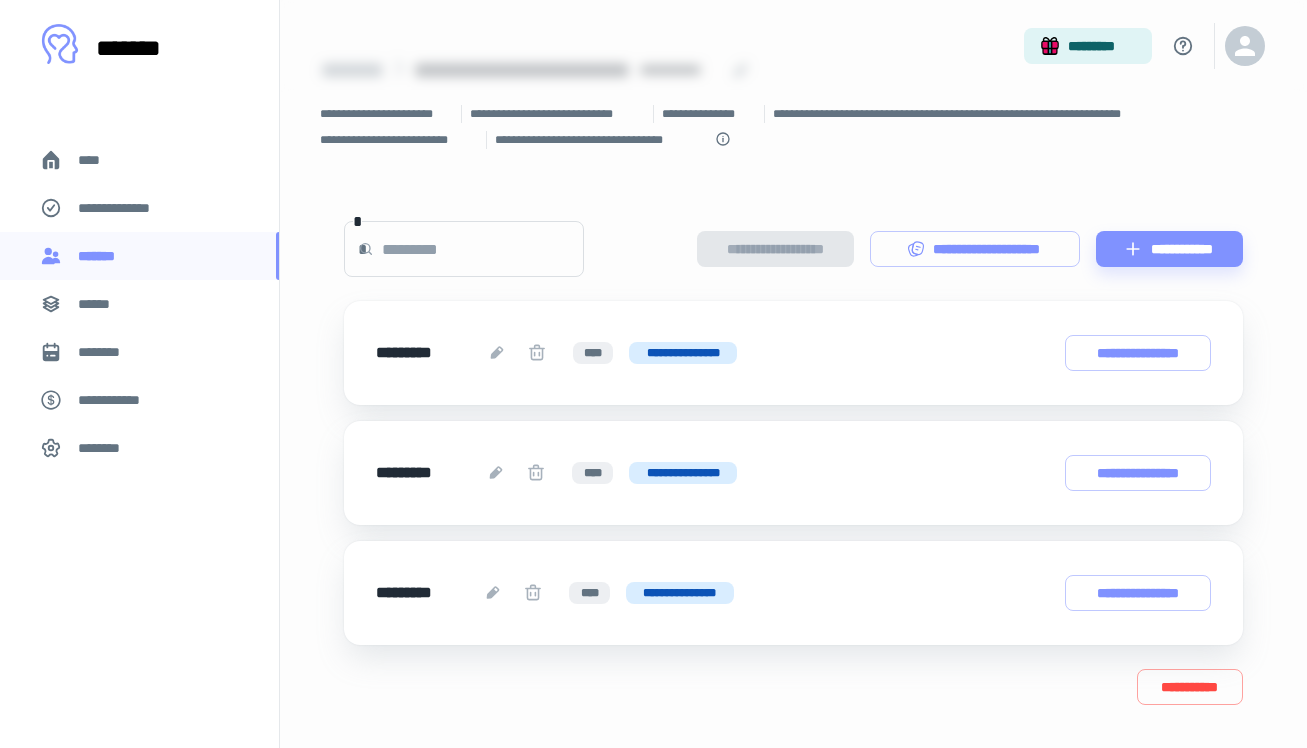 scroll, scrollTop: 81, scrollLeft: 0, axis: vertical 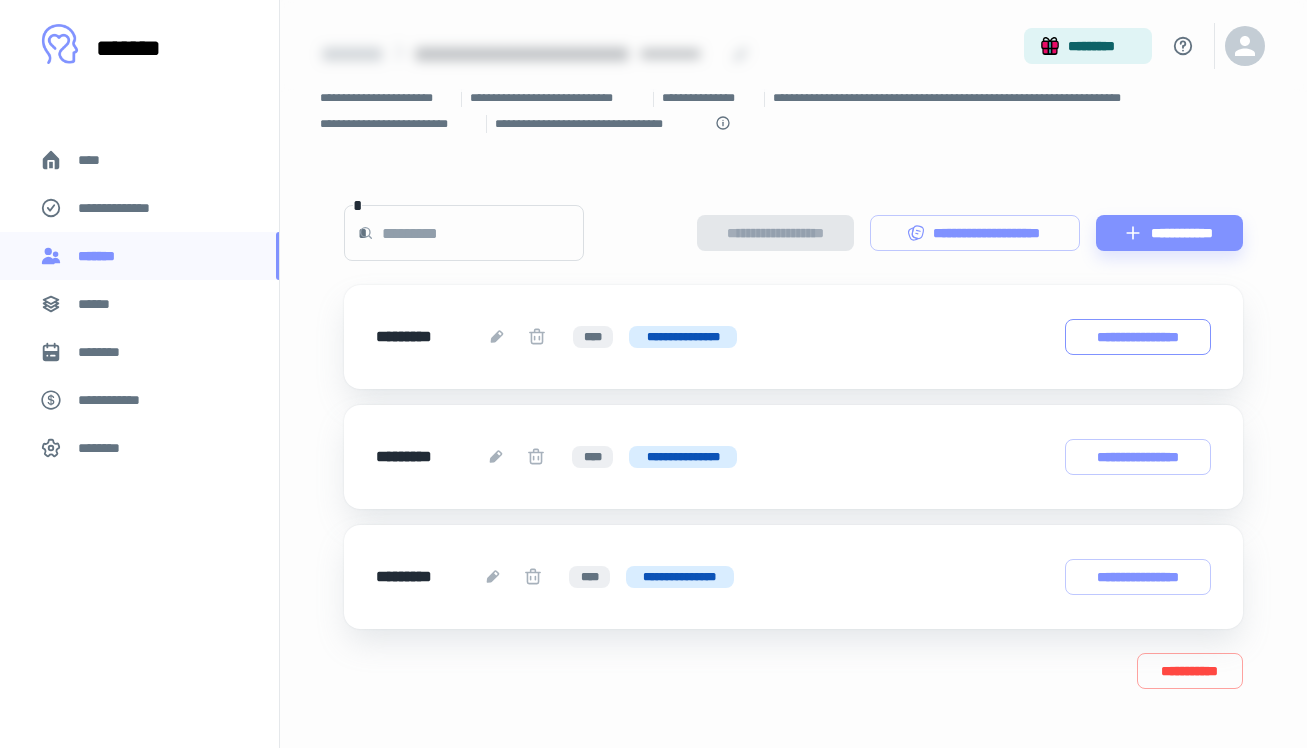 click on "**********" at bounding box center [1138, 337] 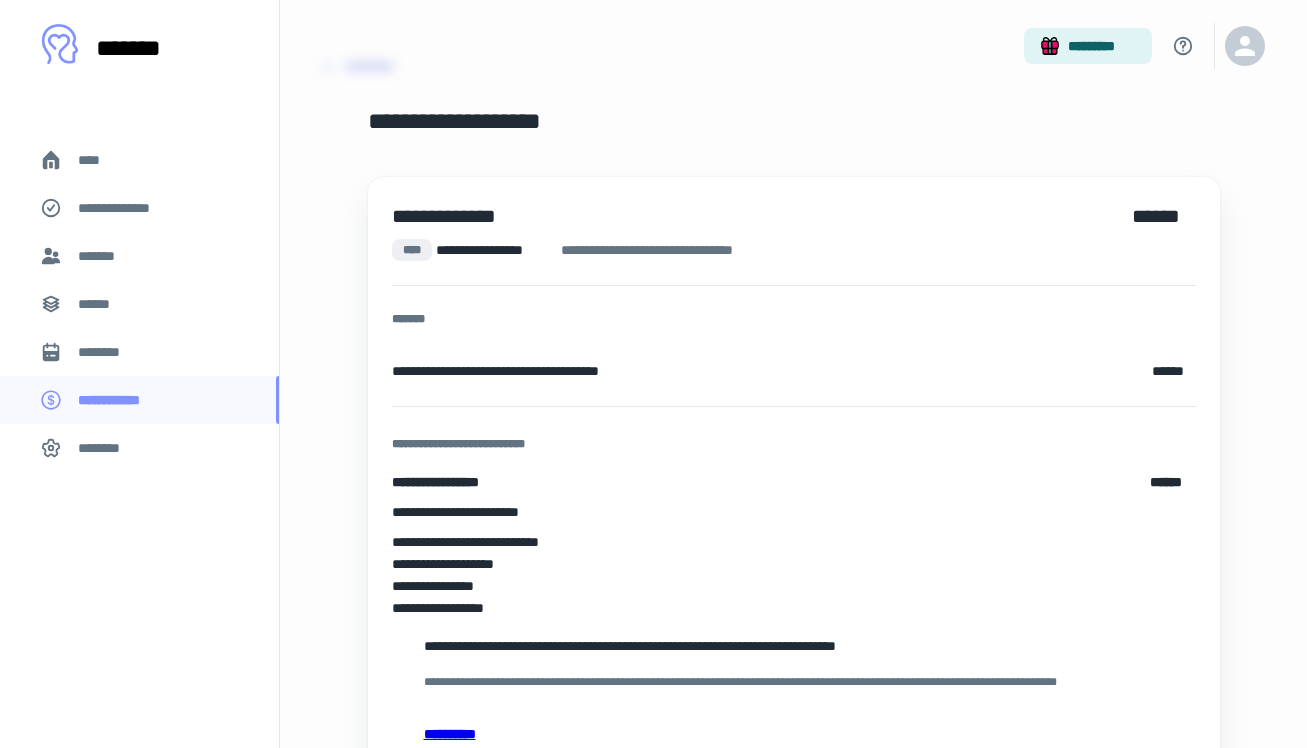scroll, scrollTop: 99, scrollLeft: 0, axis: vertical 